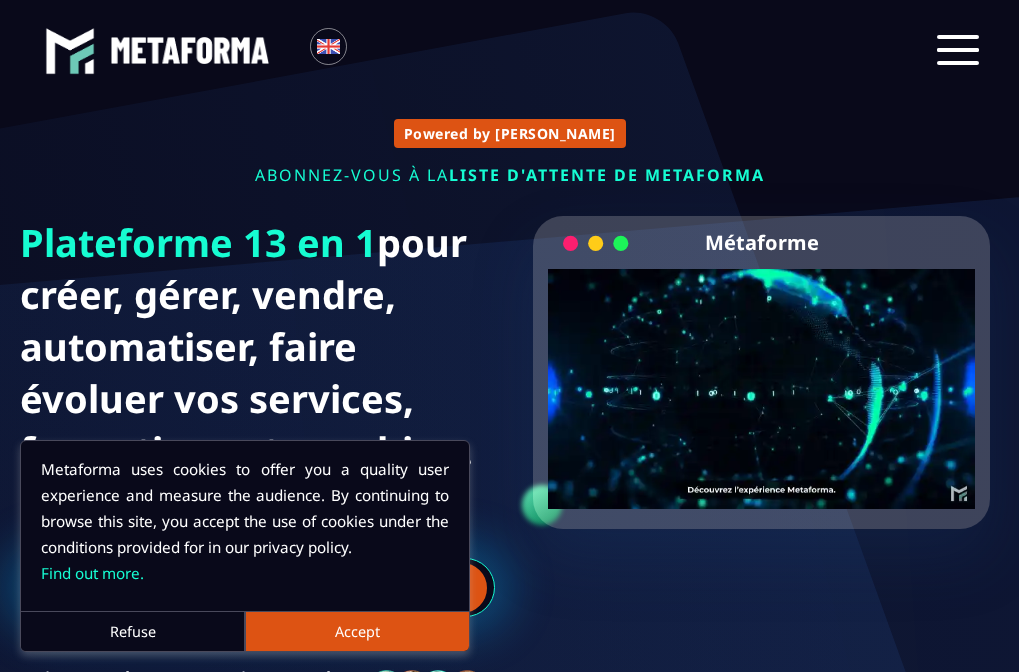 scroll, scrollTop: 0, scrollLeft: 0, axis: both 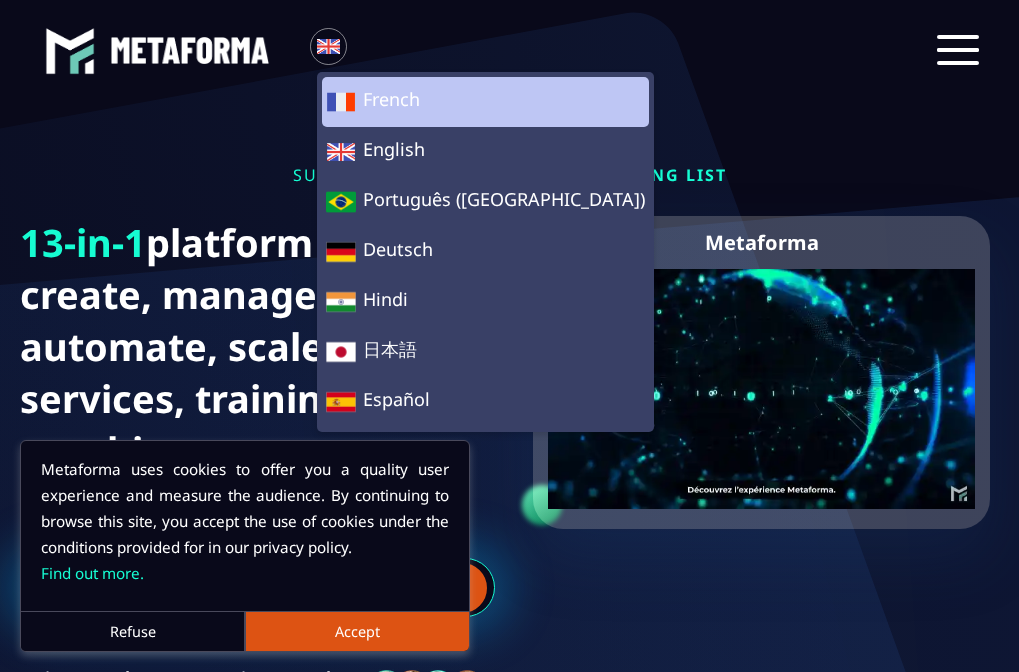 click on "French" 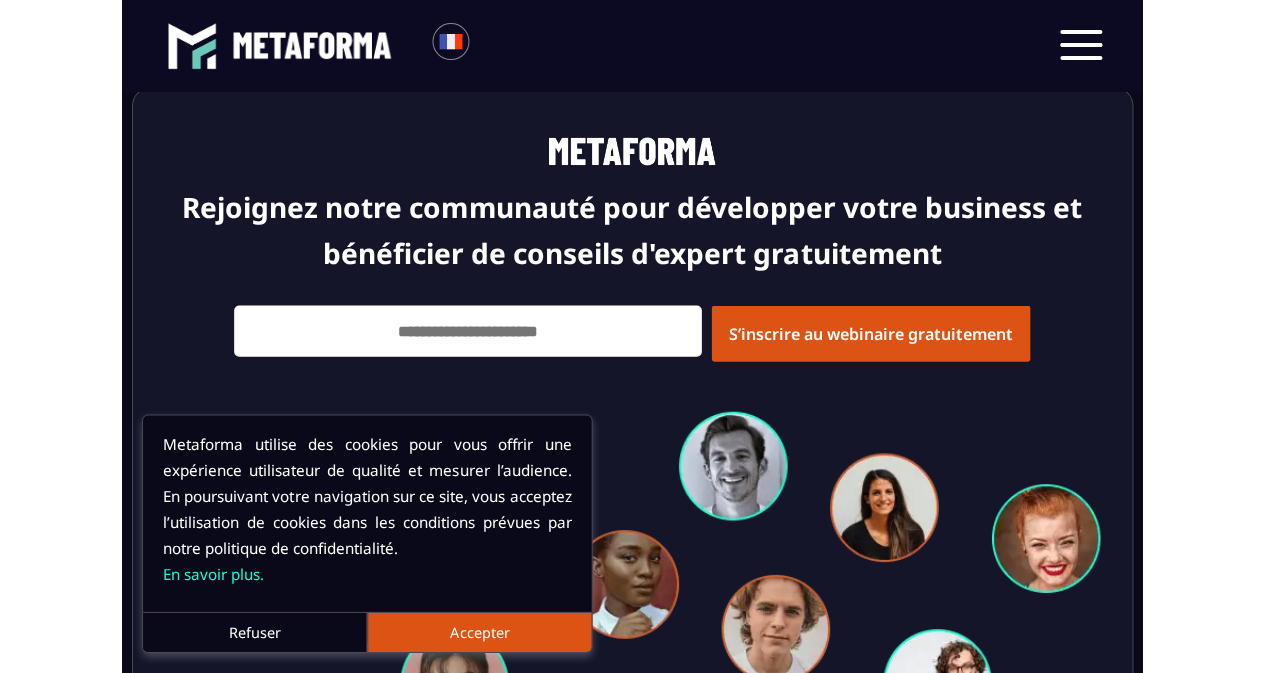 scroll, scrollTop: 6840, scrollLeft: 0, axis: vertical 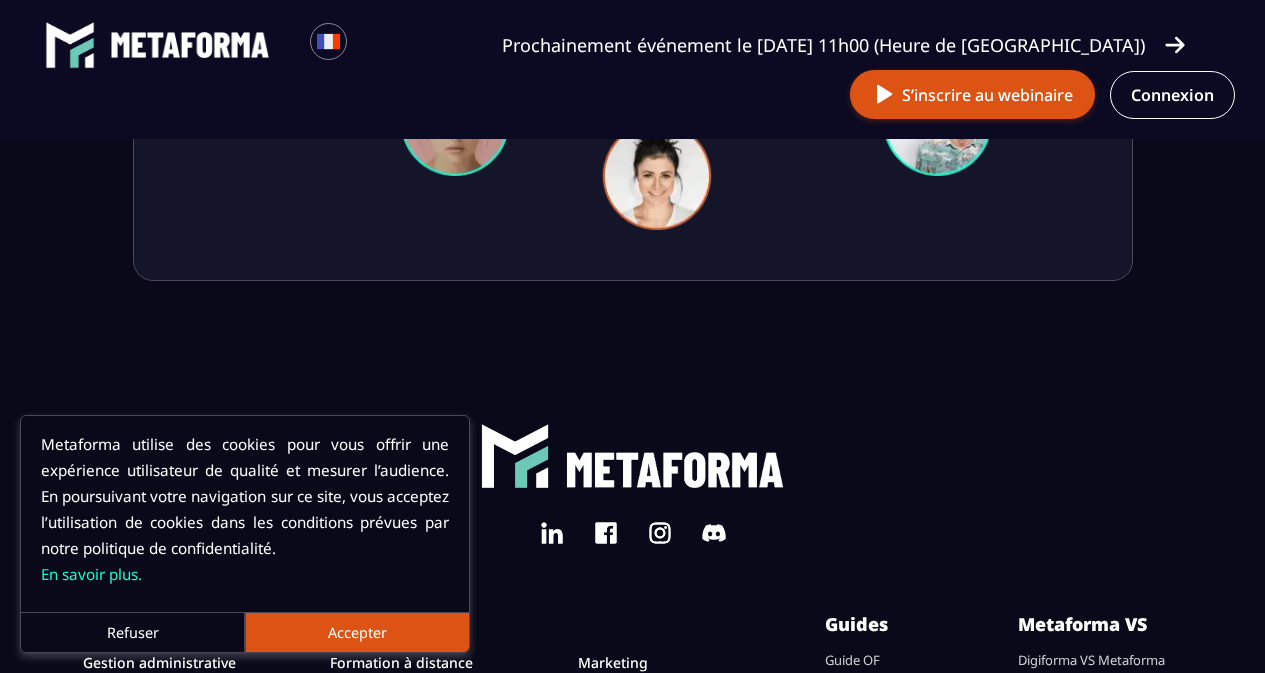 click on "Accepter" at bounding box center (357, 632) 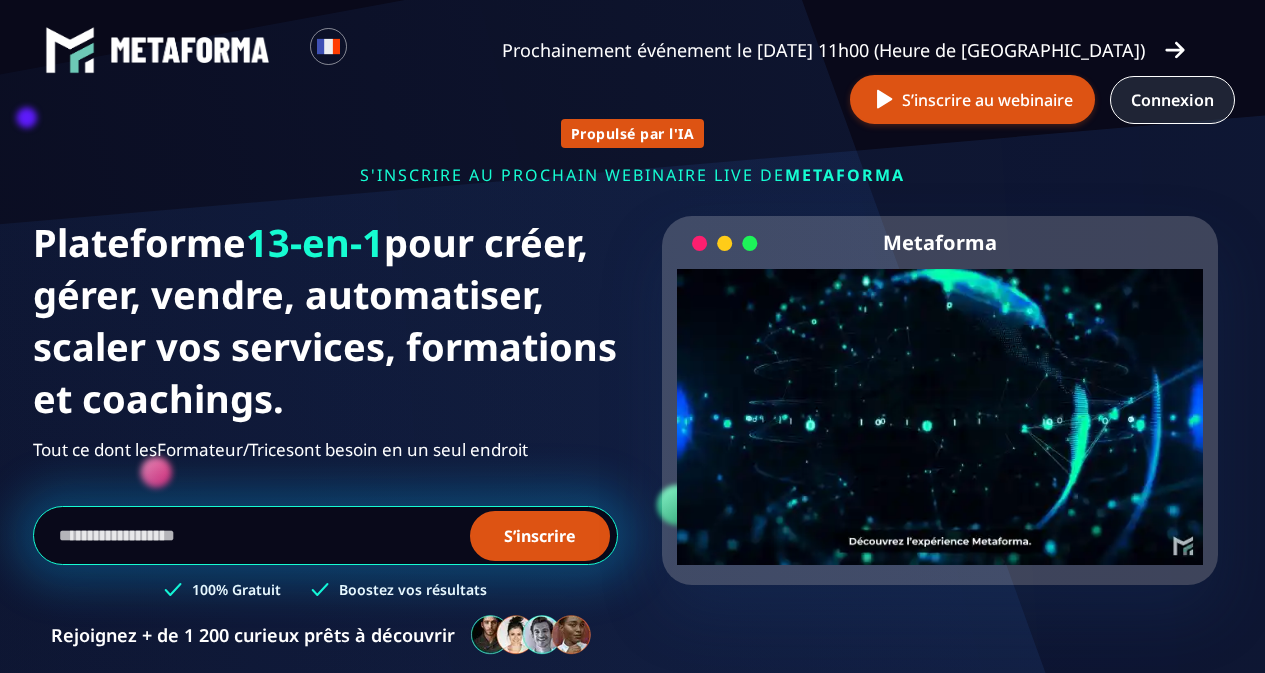 scroll, scrollTop: 0, scrollLeft: 0, axis: both 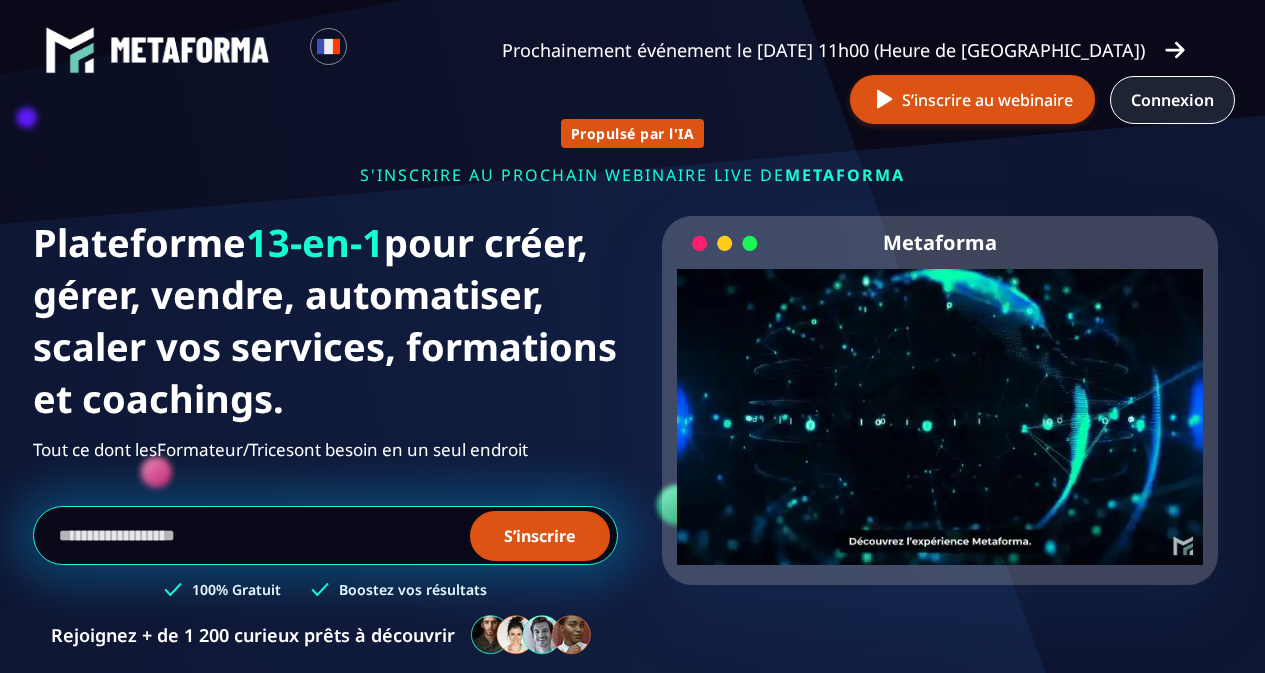 click on "Connexion" at bounding box center (1172, 100) 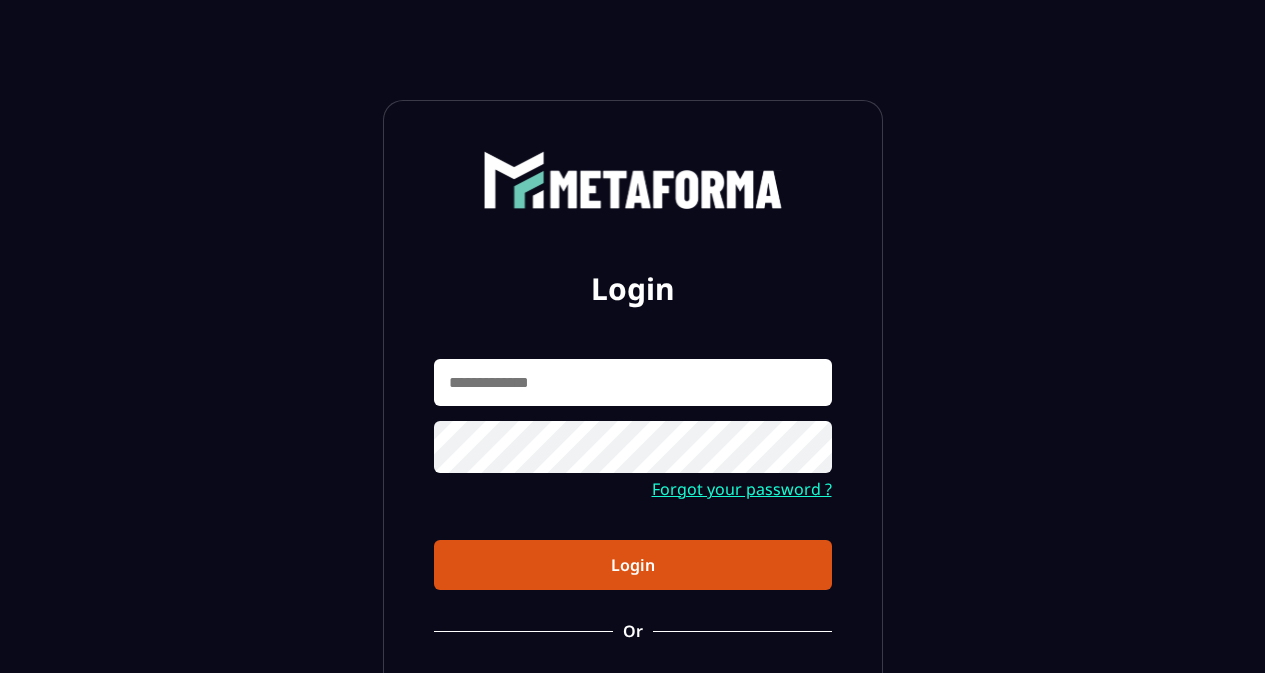 scroll, scrollTop: 0, scrollLeft: 0, axis: both 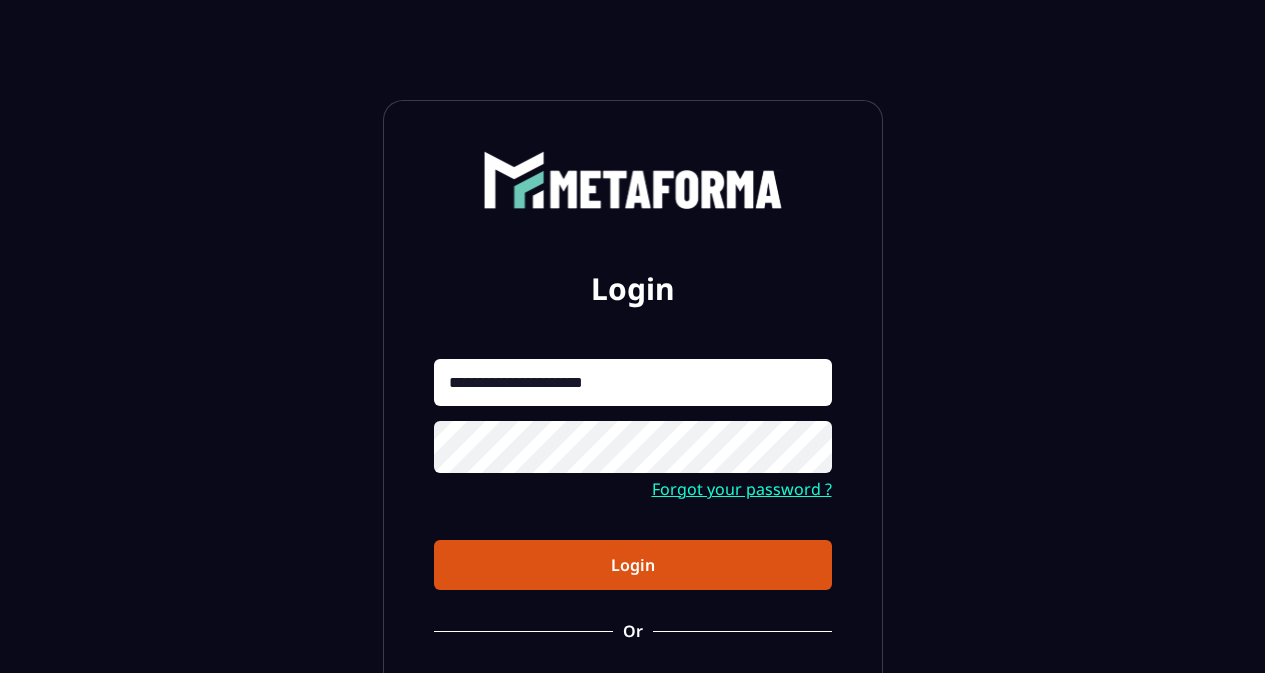 type on "**********" 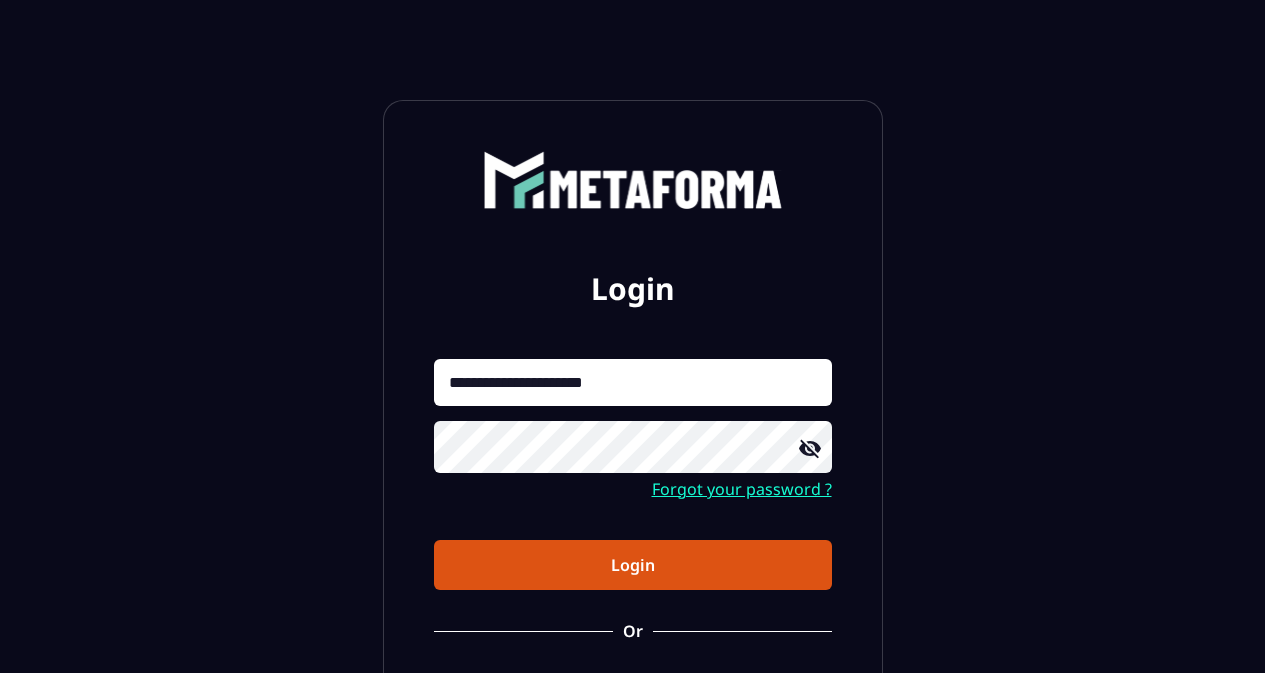 click 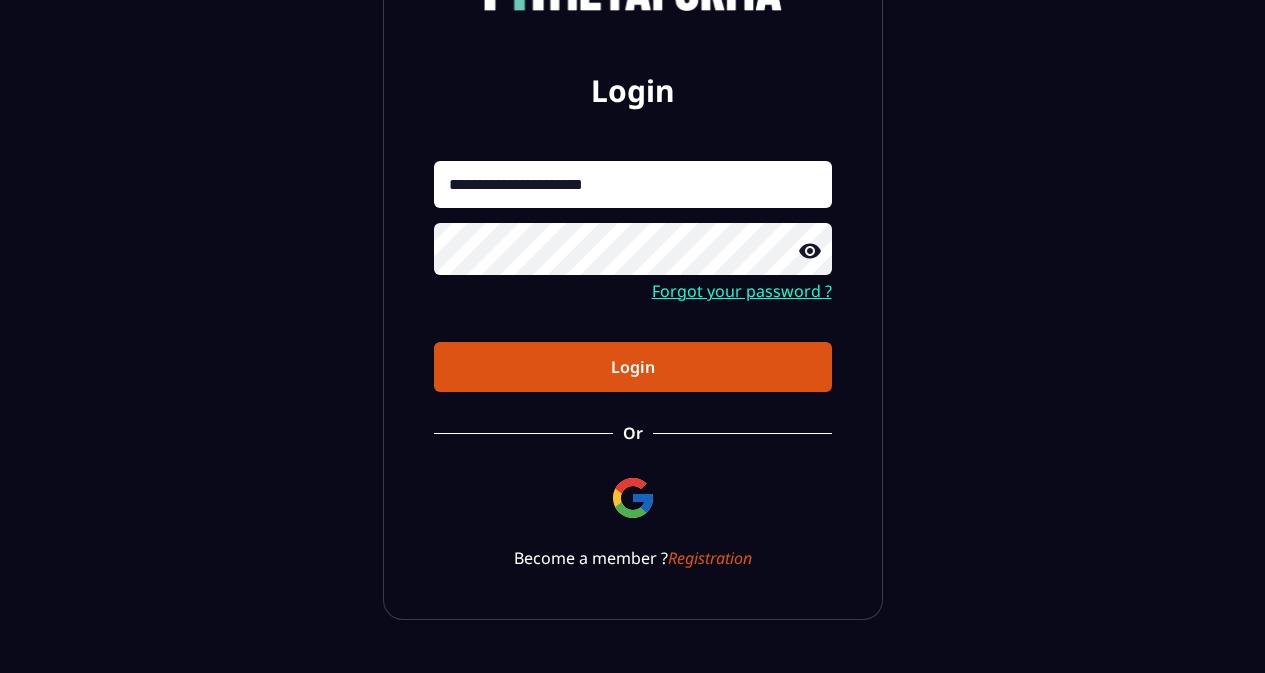 scroll, scrollTop: 200, scrollLeft: 0, axis: vertical 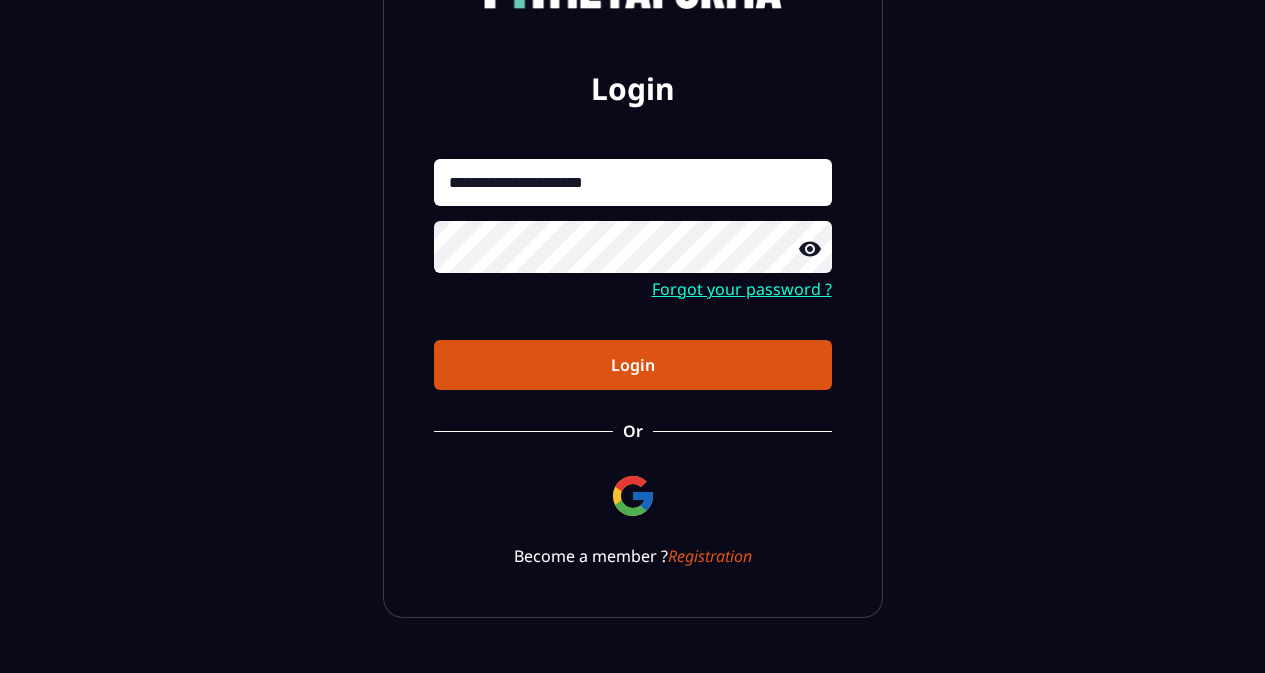 click on "Login" at bounding box center (633, 365) 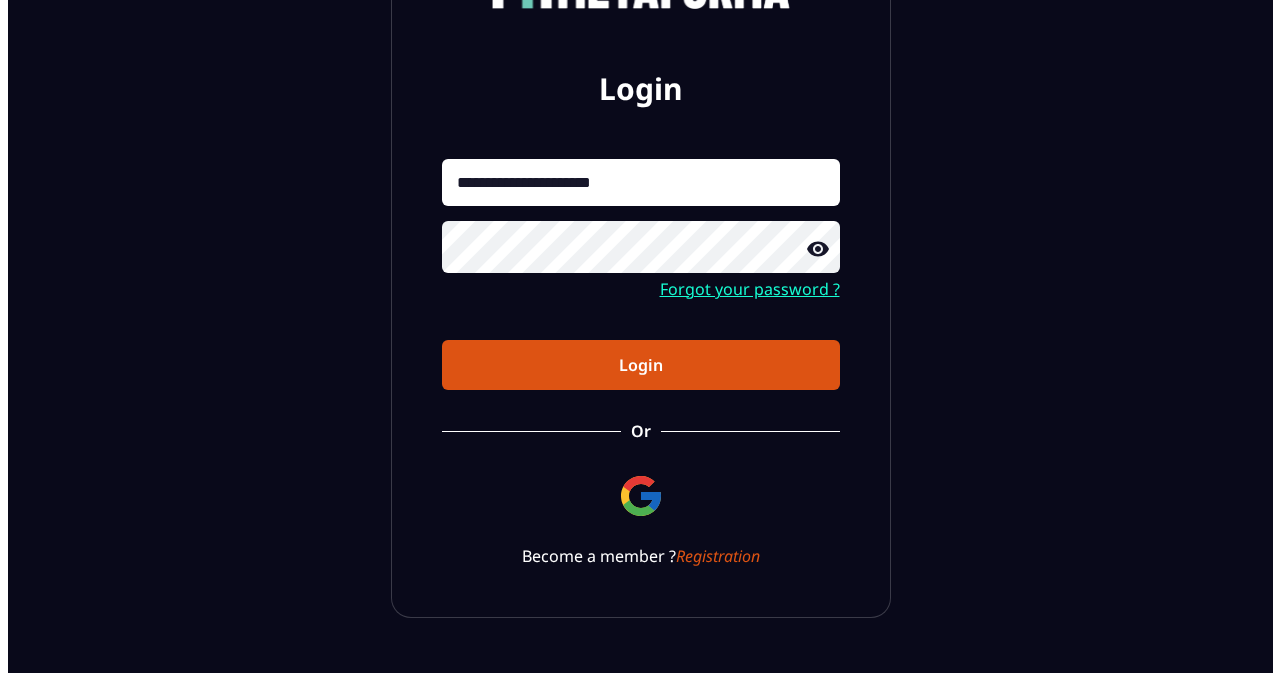 scroll, scrollTop: 0, scrollLeft: 0, axis: both 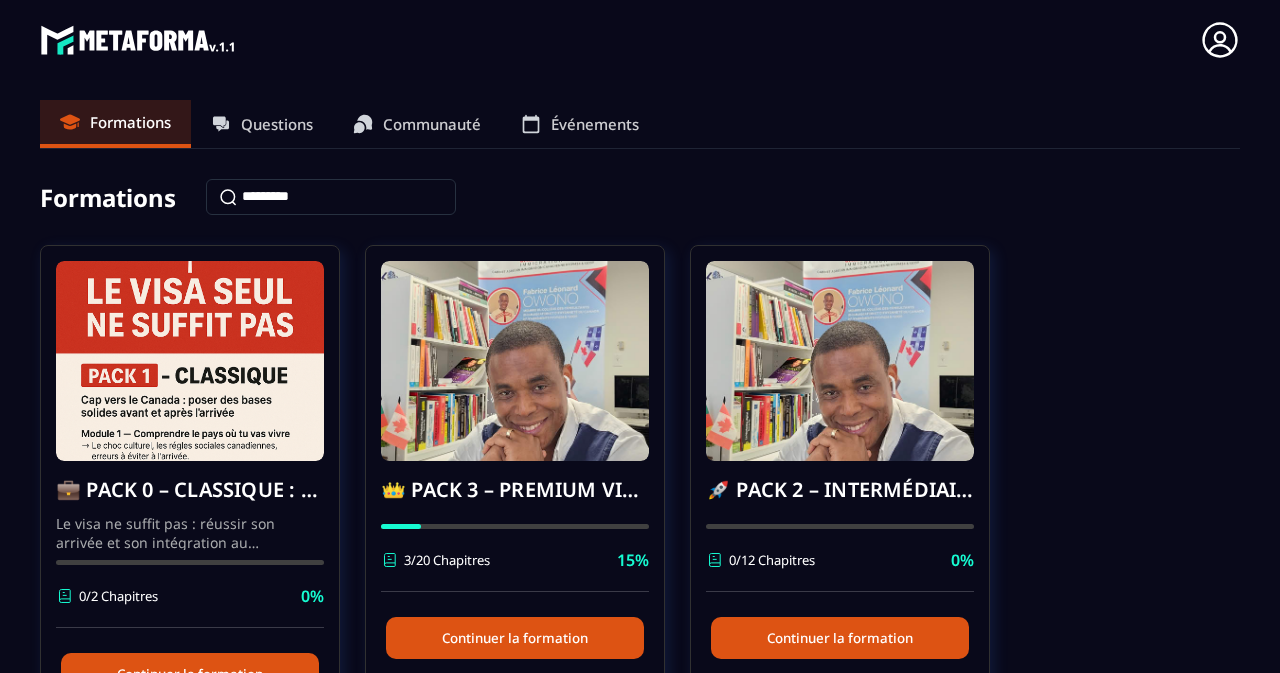 click 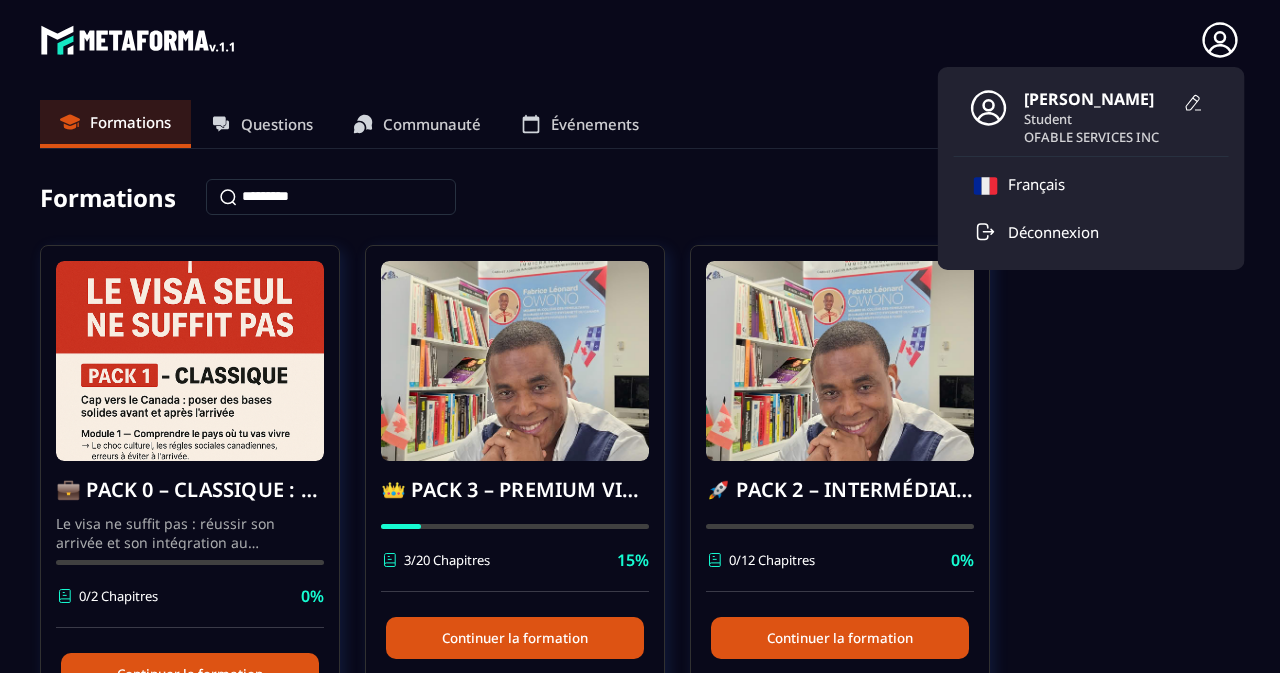 click on "Formations Questions Communauté Événements Formations 💼 PACK 0 – CLASSIQUE : Cap vers le Canada -Gratuit Le visa ne suffit pas : réussir son arrivée et son intégration au Canada
💼 PACK 0 – CLASSIQUE : Cap vers le Canada
Objectif : poser des bases solides avant et après l’arrivée. 0/2 Chapitres 0%  Continuer la formation 👑 PACK 3 – PREMIUM VIP : Immigrer et réussir comme un Pro 3/20 Chapitres 15%  Continuer la formation 🚀 PACK 2 – INTERMÉDIAIRE : Réussir son installation au Canada 0/12 Chapitres 0%  Continuer la formation 💼 PACK 1 – CLASSIQUE : Cap vers le Canada Le visa ne suffit pas : réussir son arrivée et son intégration au Canada
💼 PACK 1 – CLASSIQUE : Cap vers le Canada
Objectif : poser des bases solides avant et après l’arrivée. 9/18 Chapitres 50%  Continuer la formation" 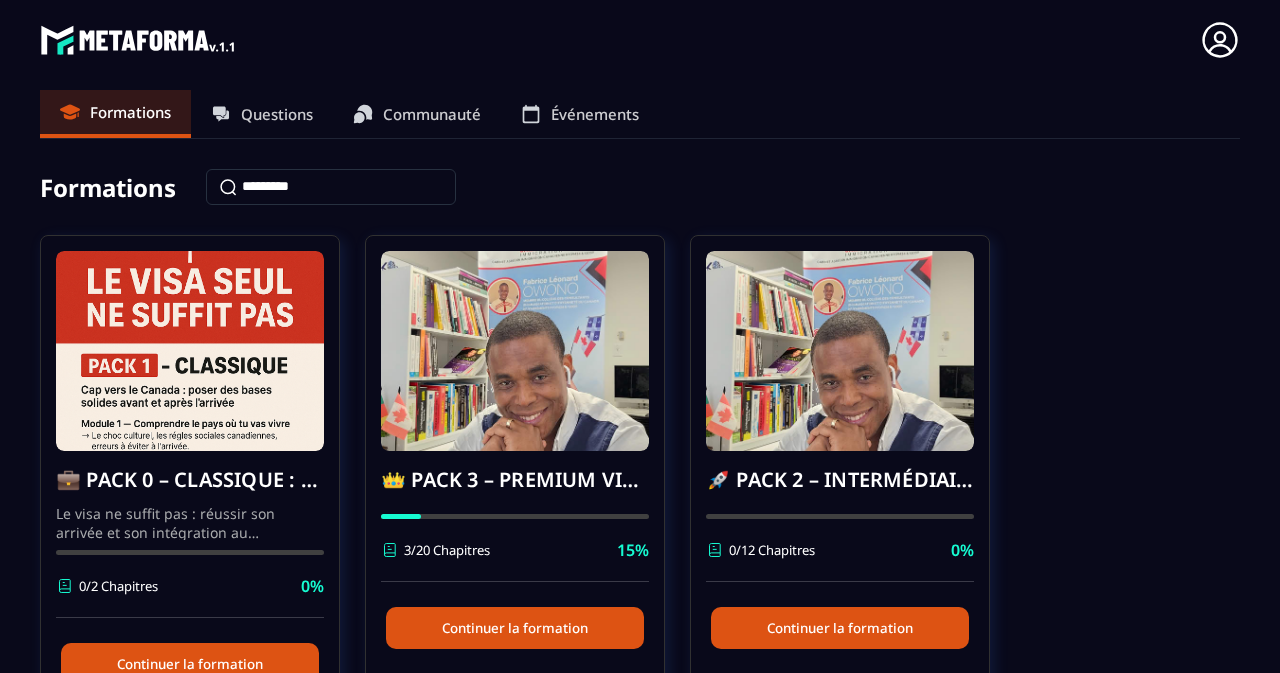 scroll, scrollTop: 0, scrollLeft: 0, axis: both 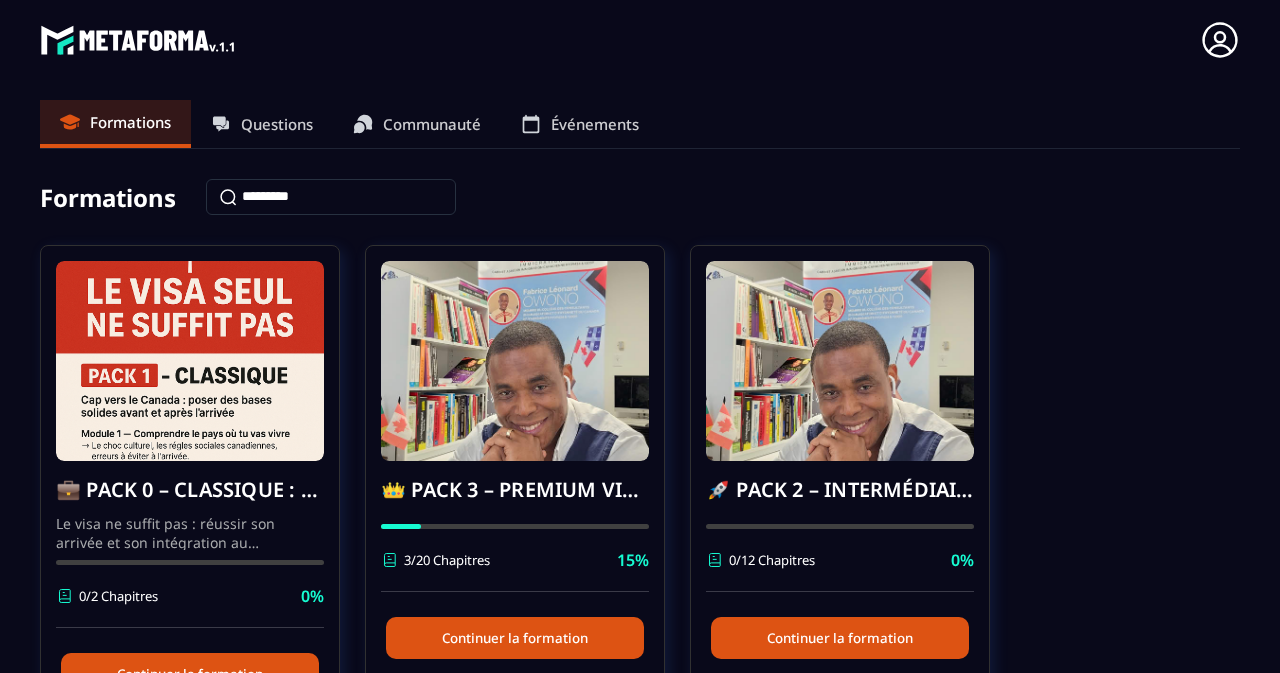 click 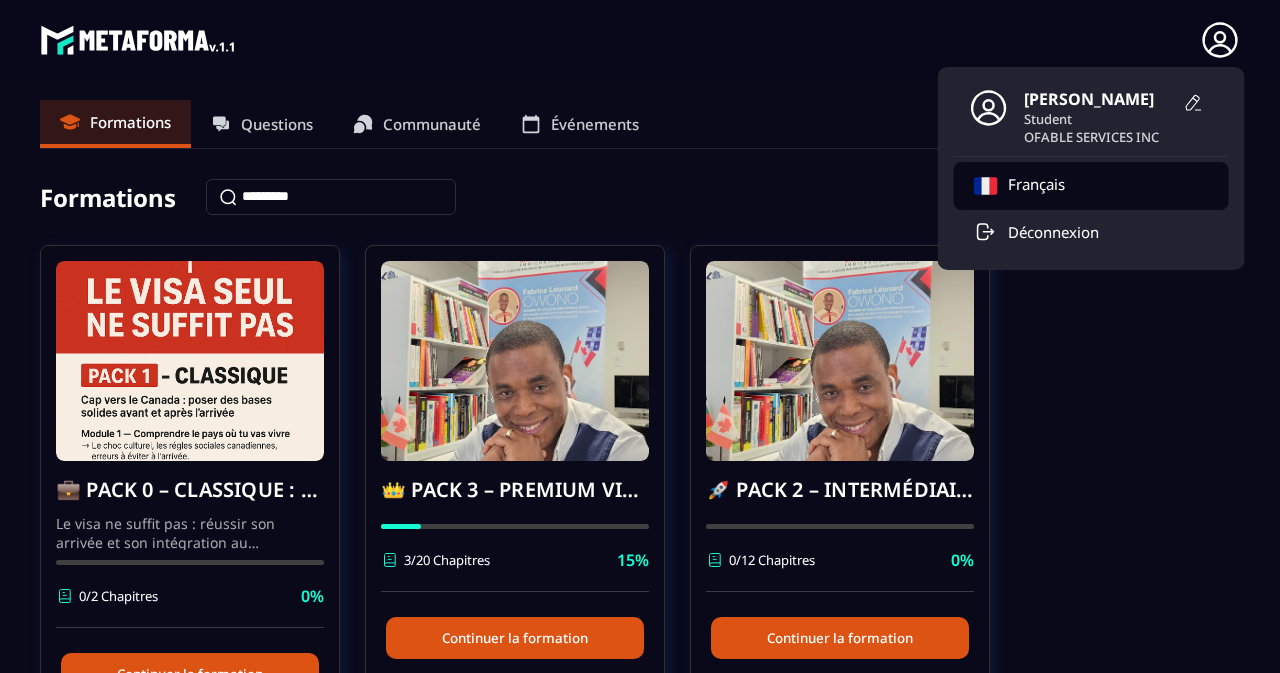 click on "Français" at bounding box center (1091, 186) 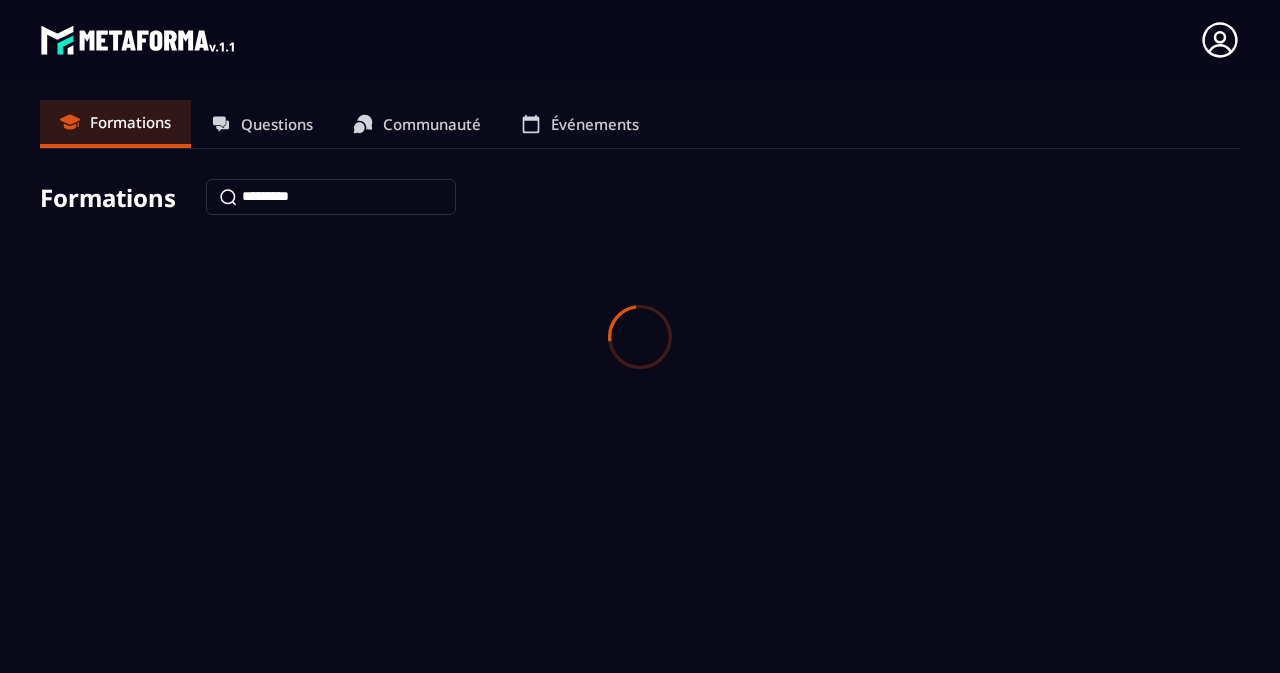 scroll, scrollTop: 0, scrollLeft: 0, axis: both 